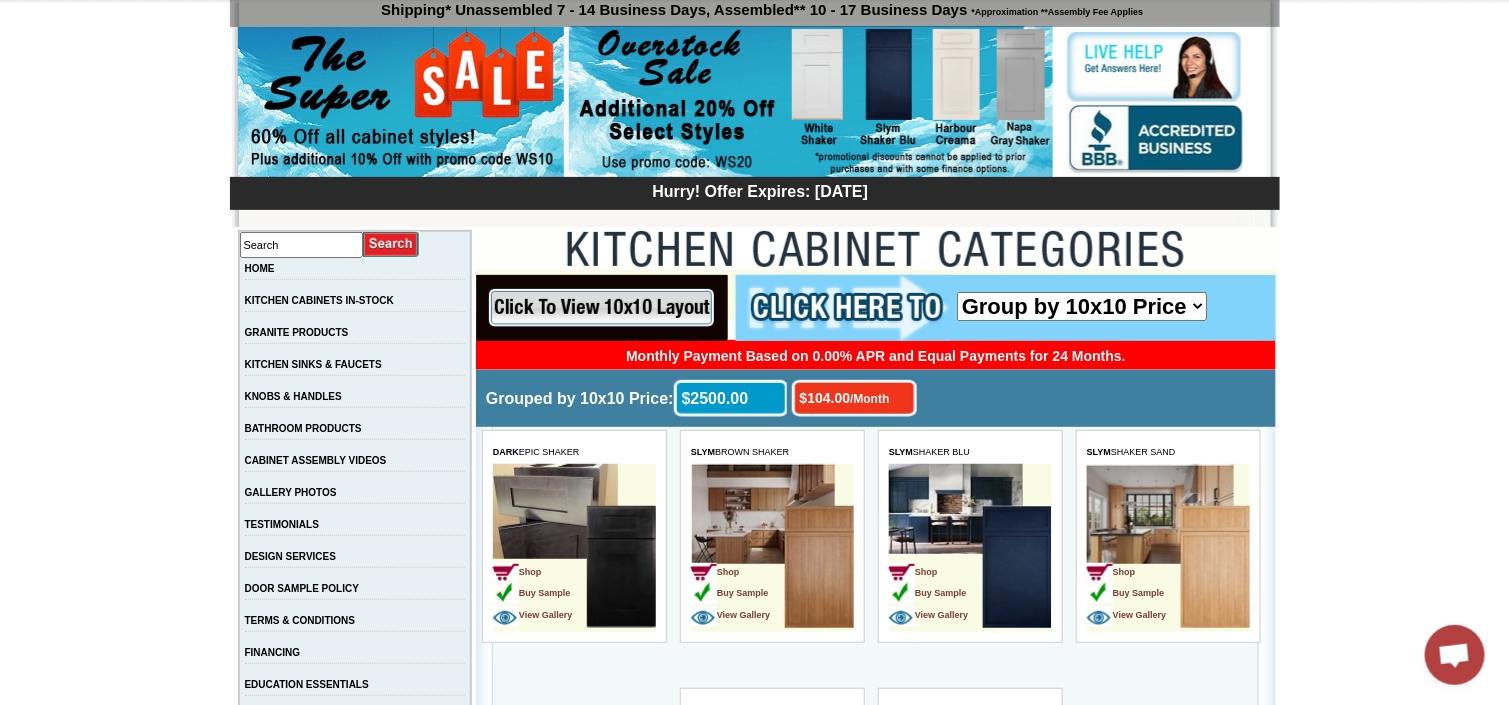 scroll, scrollTop: 200, scrollLeft: 0, axis: vertical 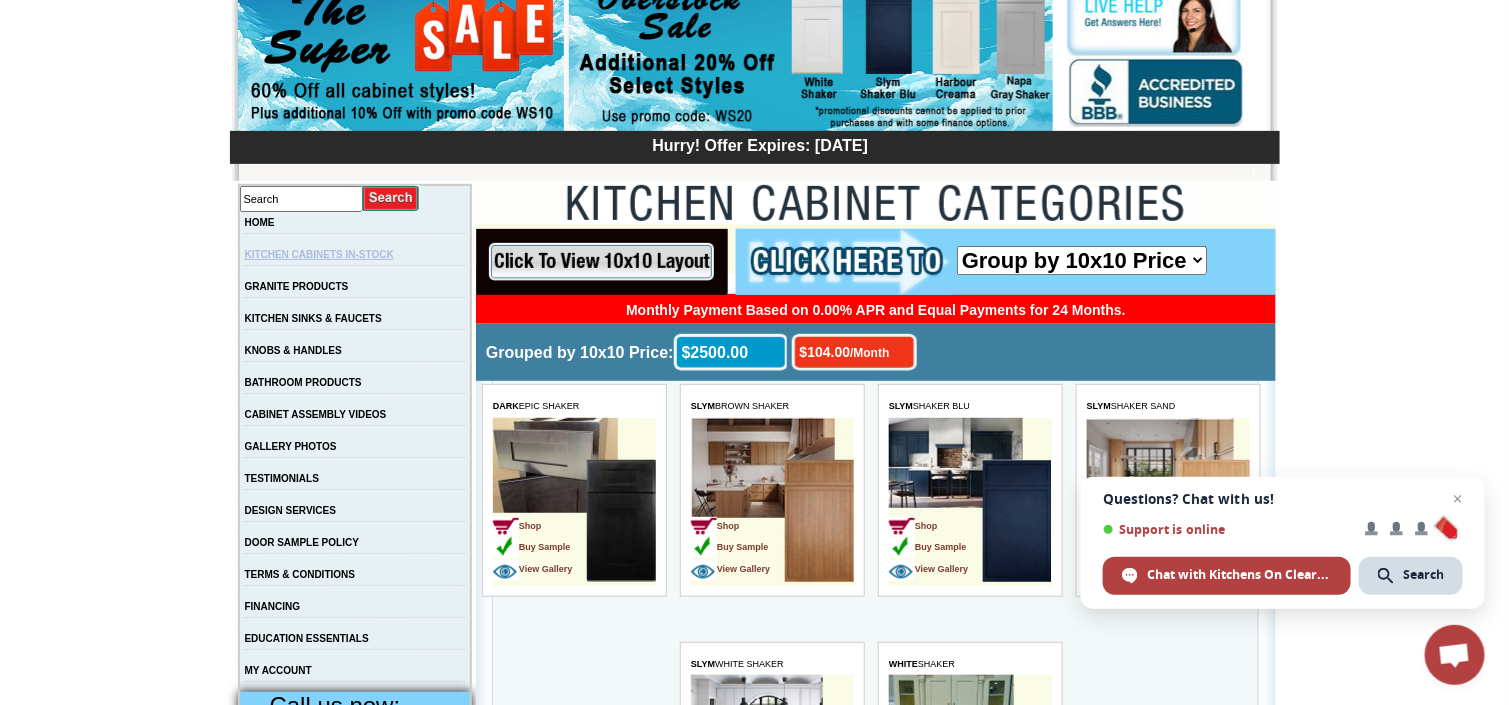 click on "KITCHEN CABINETS IN-STOCK" at bounding box center [319, 254] 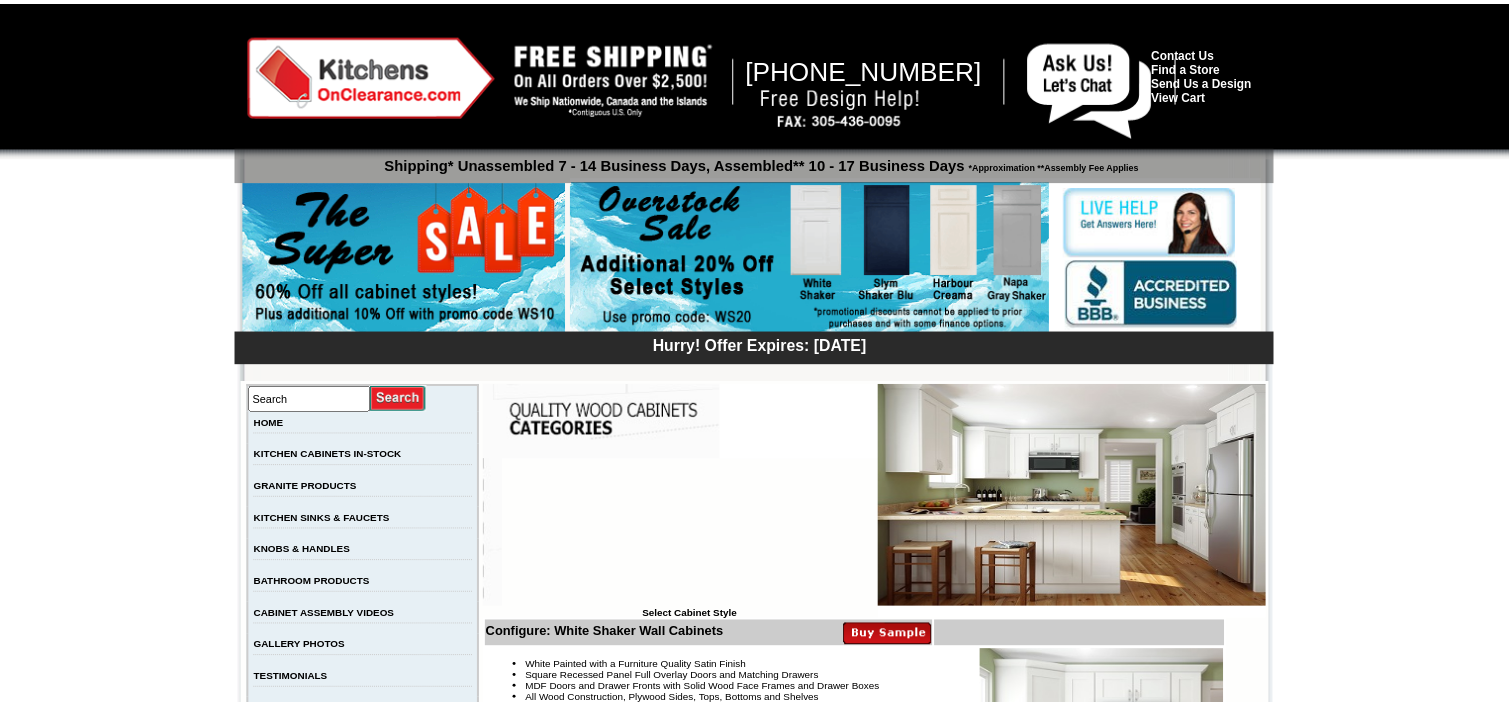 scroll, scrollTop: 0, scrollLeft: 0, axis: both 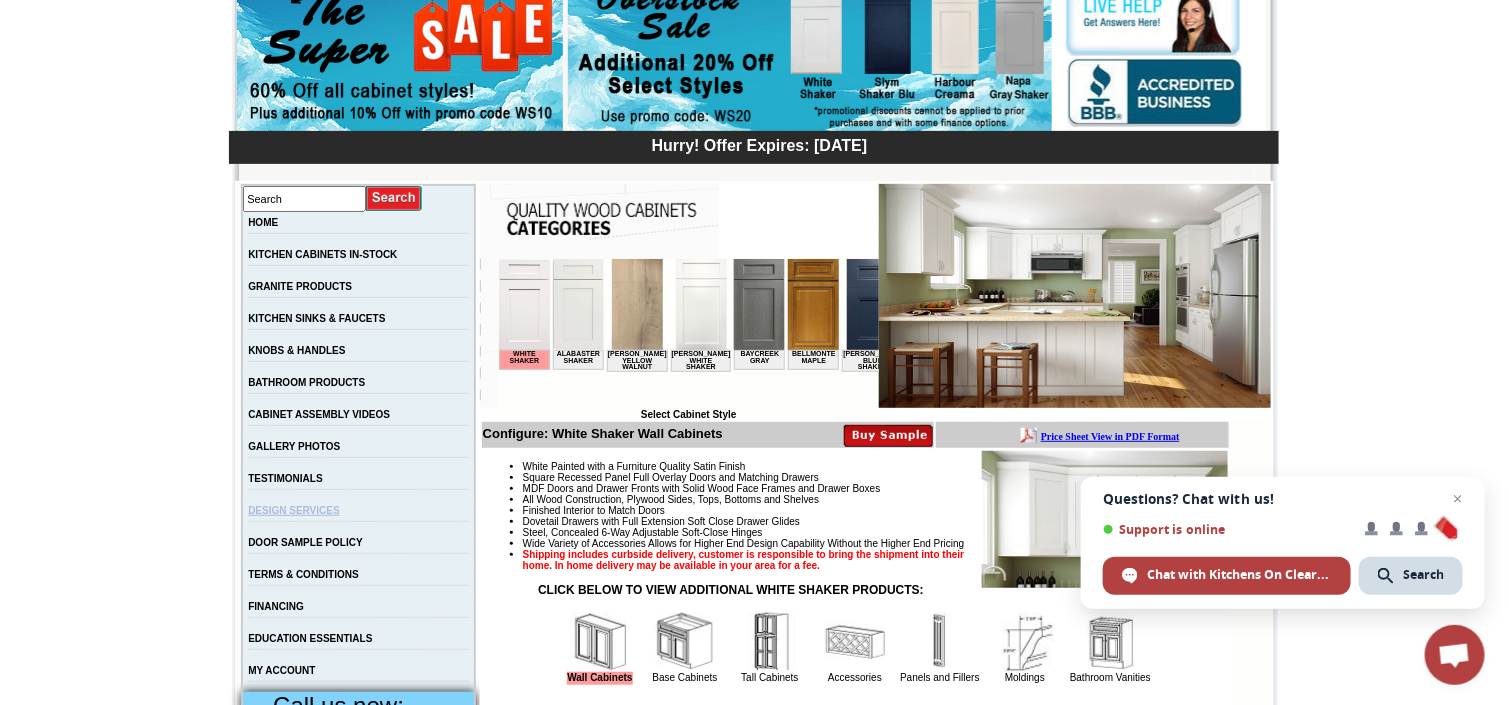 click on "DESIGN SERVICES" at bounding box center (294, 510) 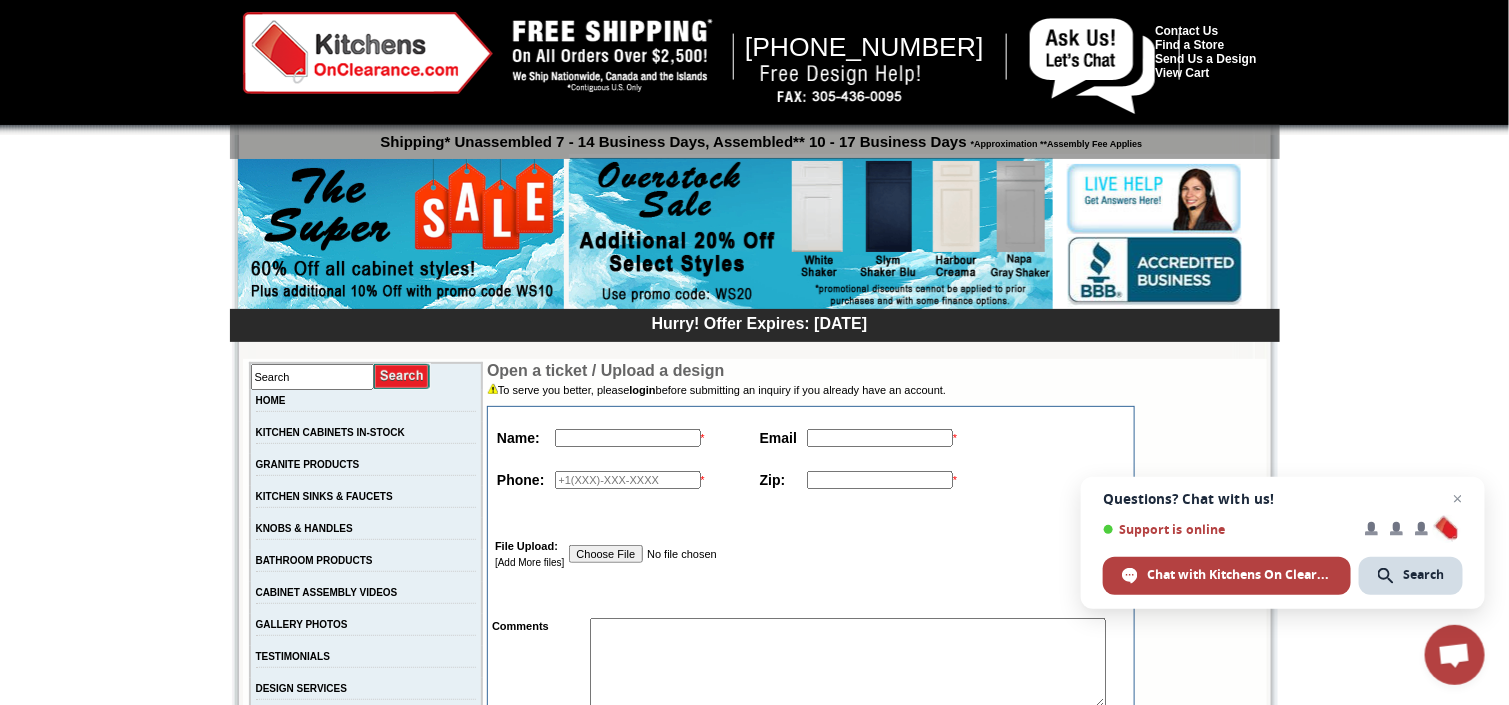scroll, scrollTop: 0, scrollLeft: 0, axis: both 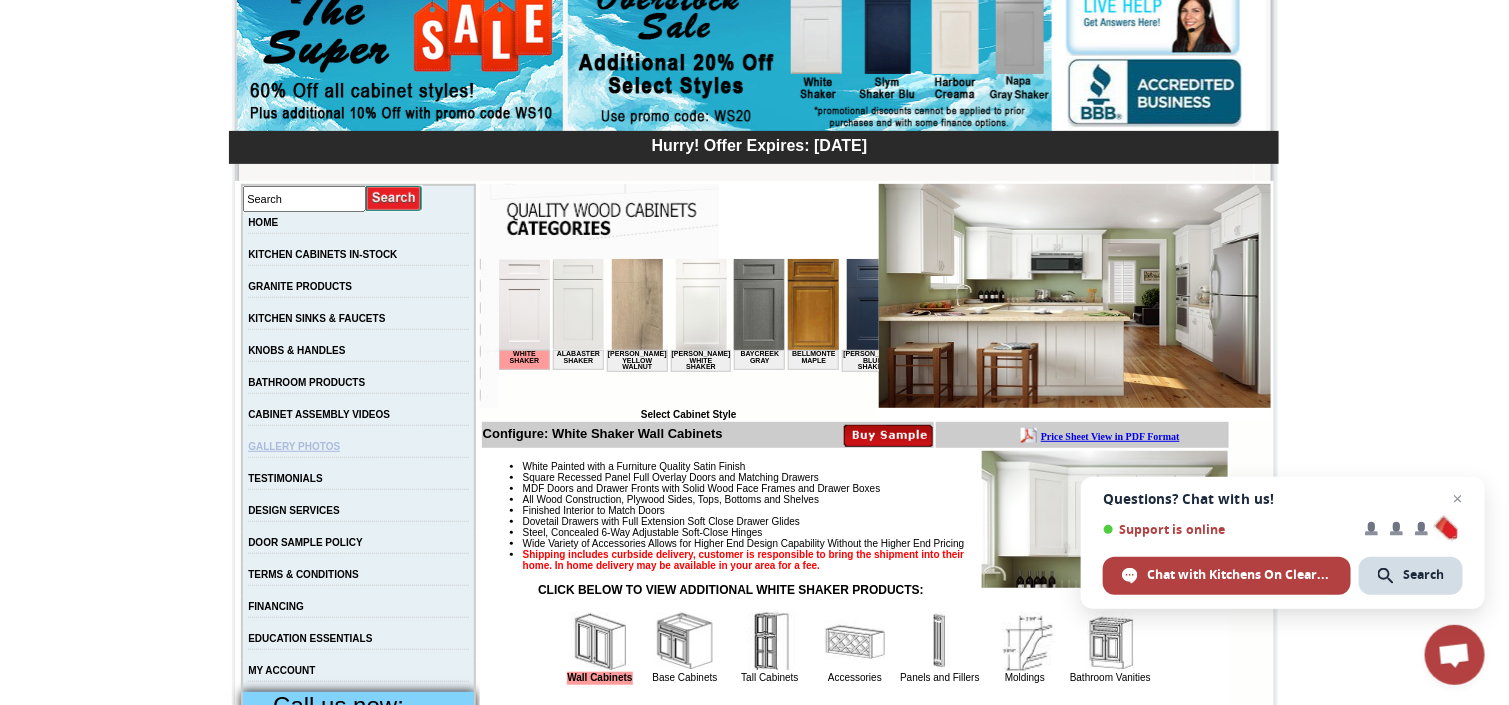 click on "GALLERY PHOTOS" at bounding box center [294, 446] 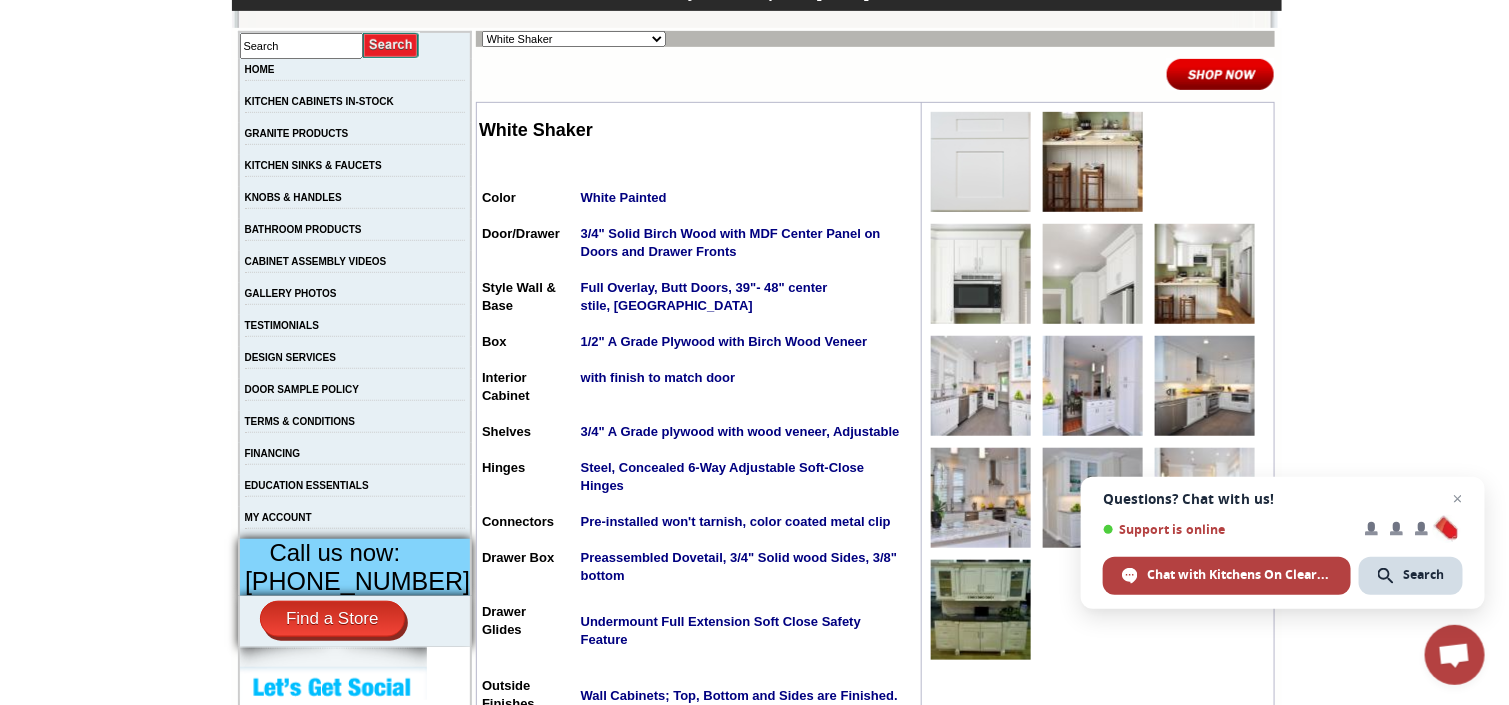 scroll, scrollTop: 400, scrollLeft: 0, axis: vertical 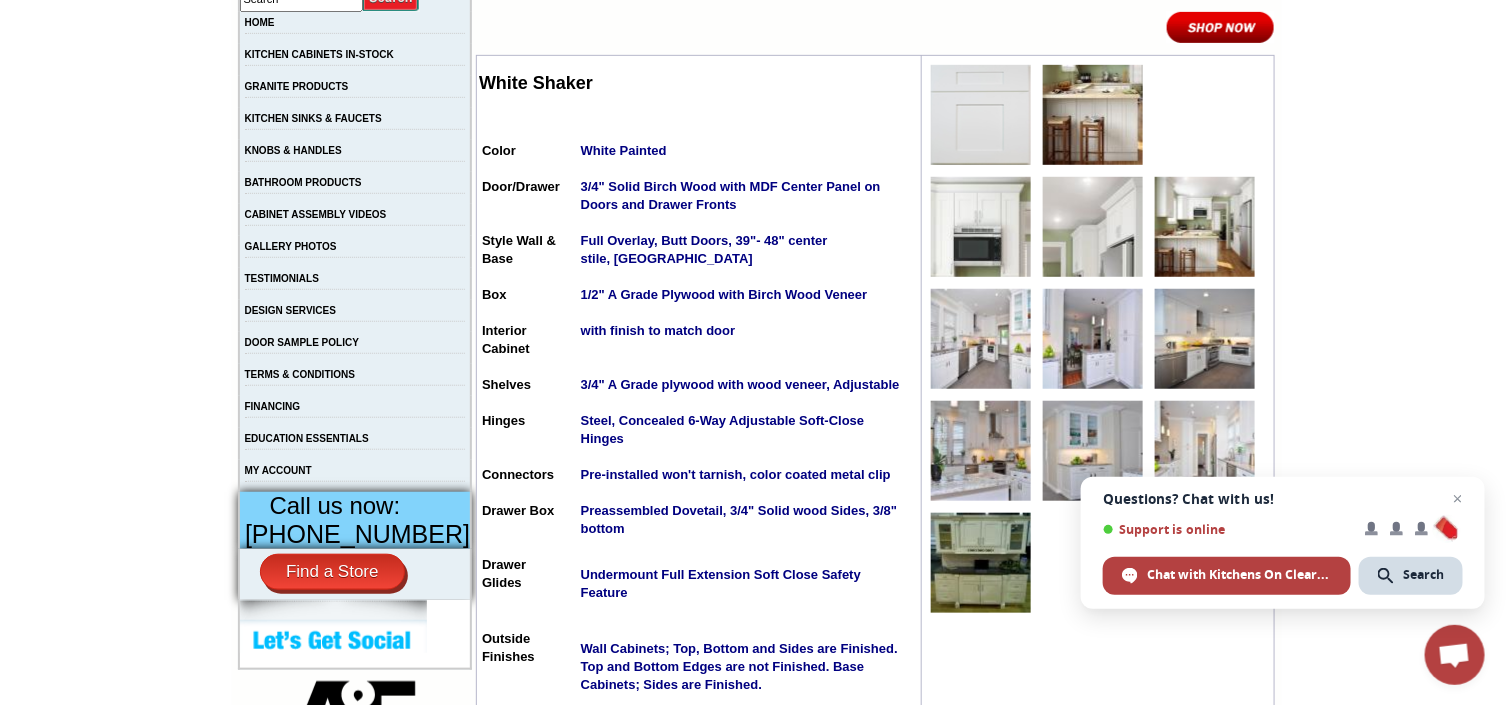 click at bounding box center (1093, 115) 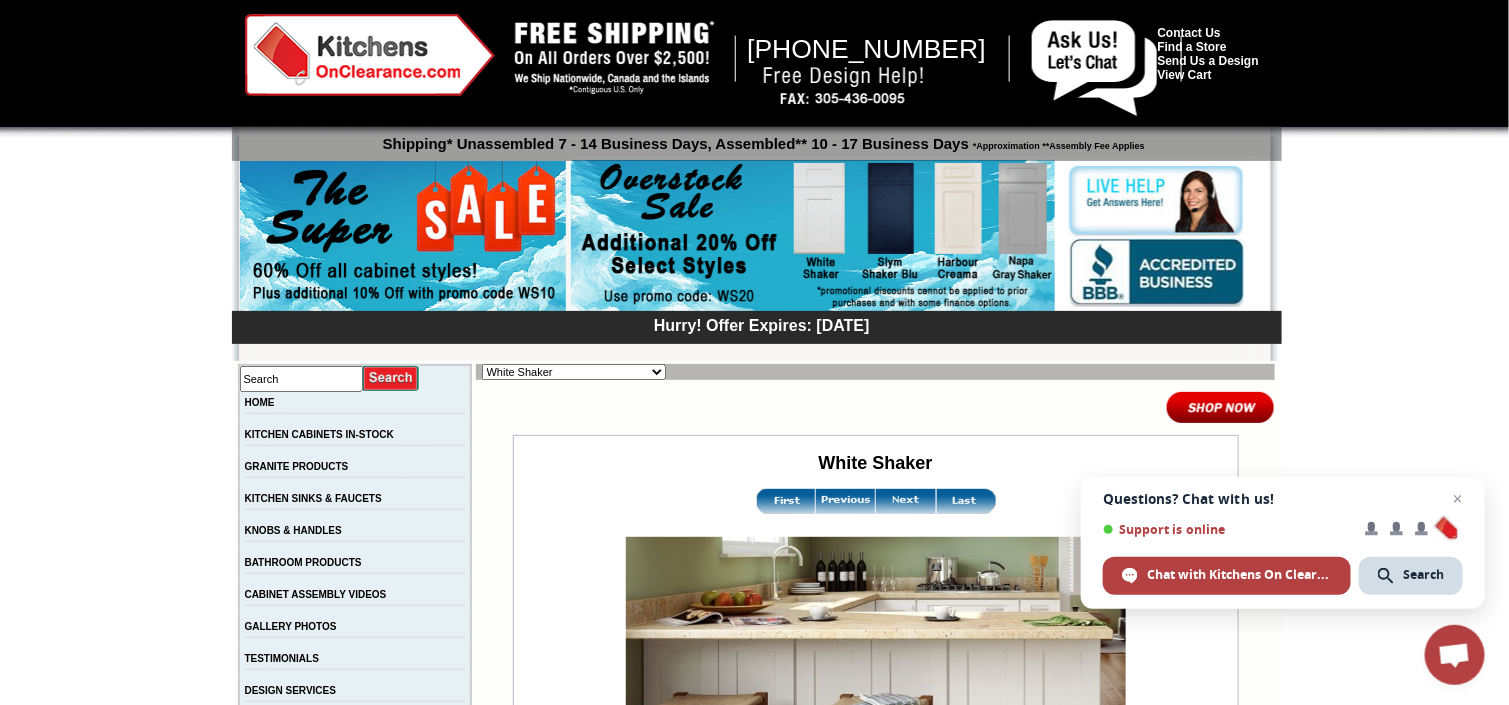 scroll, scrollTop: 0, scrollLeft: 0, axis: both 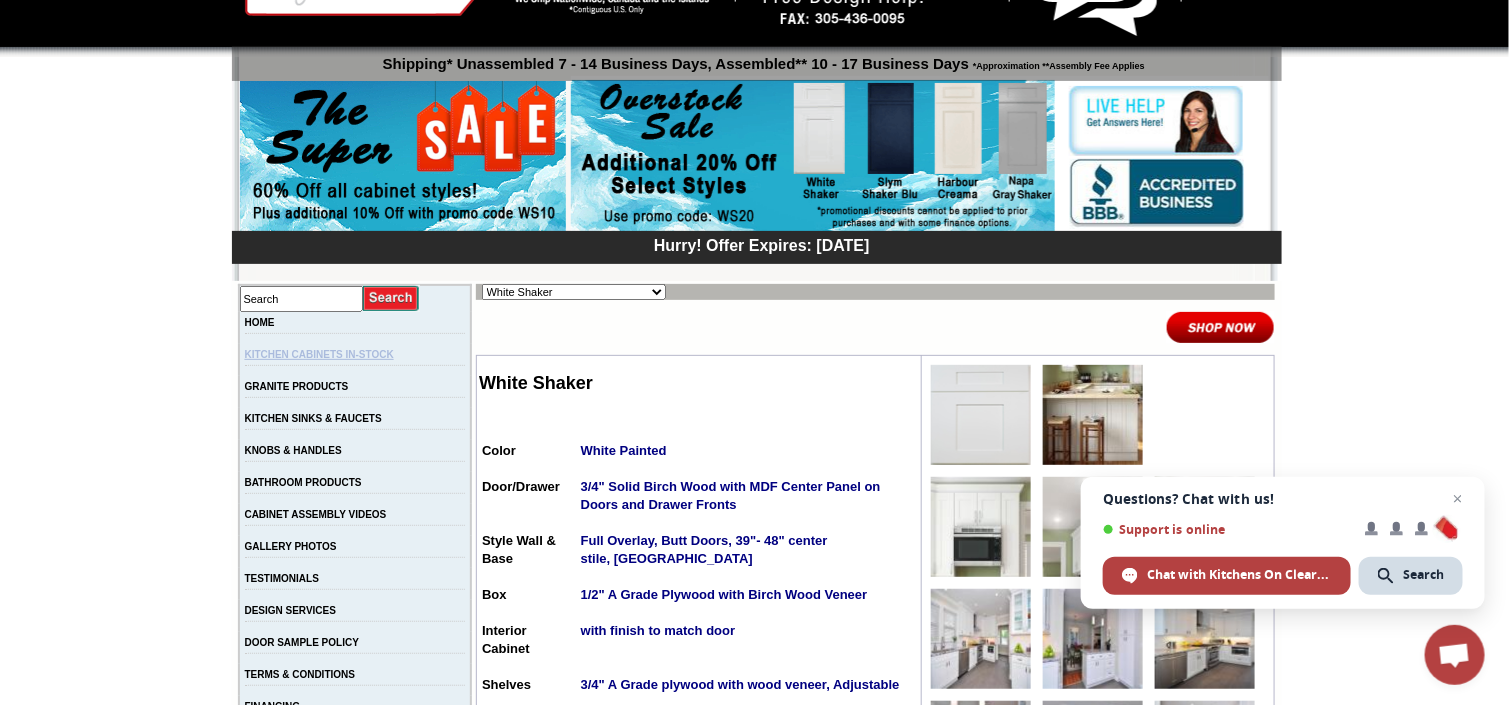 click on "KITCHEN CABINETS IN-STOCK" at bounding box center [319, 354] 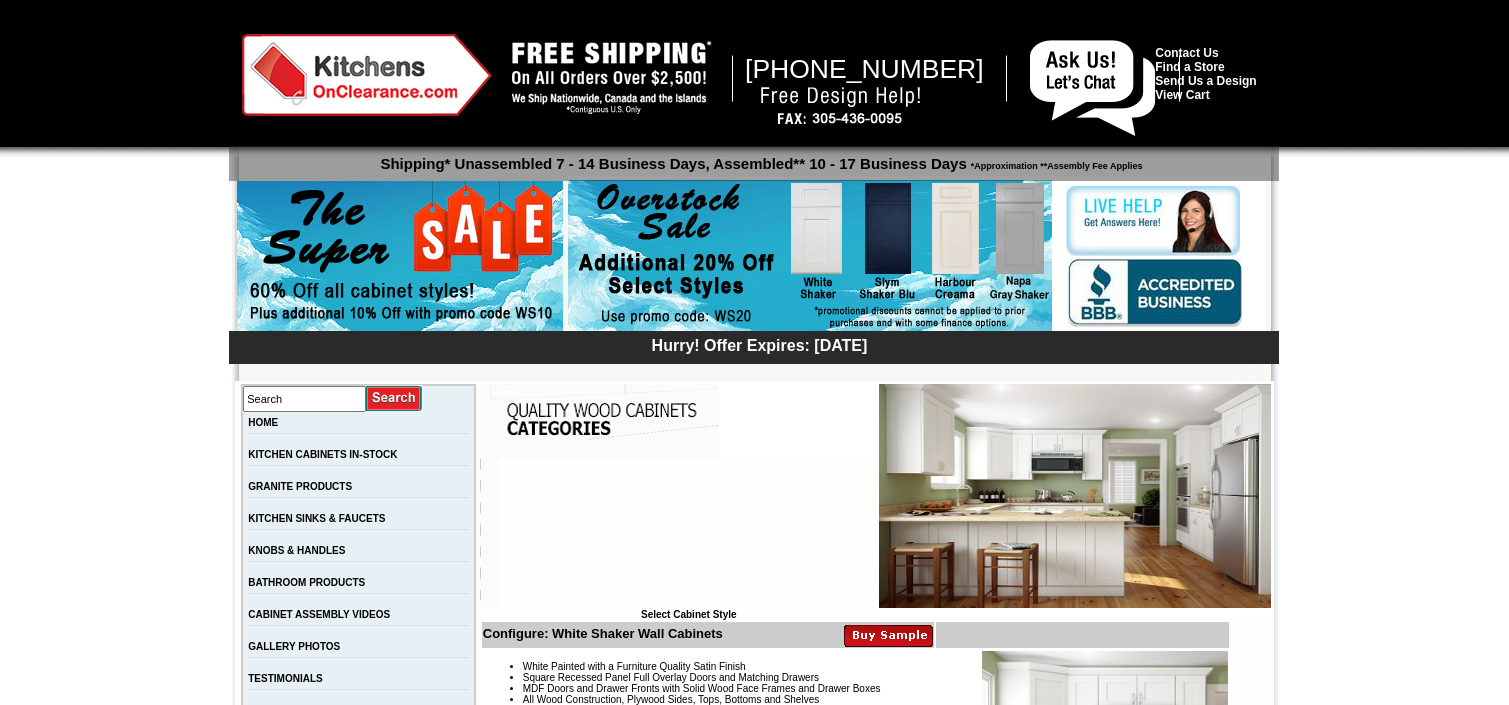 scroll, scrollTop: 0, scrollLeft: 0, axis: both 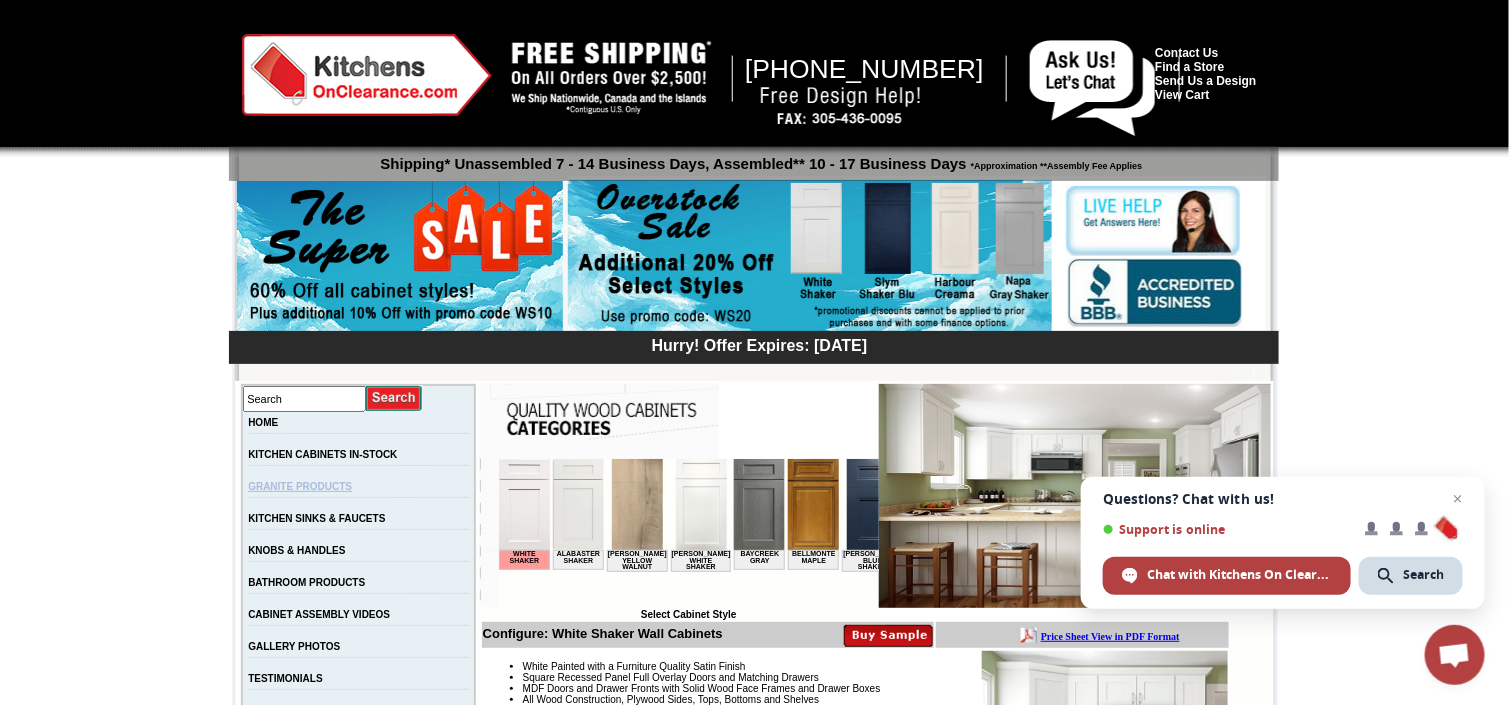 click on "GRANITE PRODUCTS" at bounding box center [300, 486] 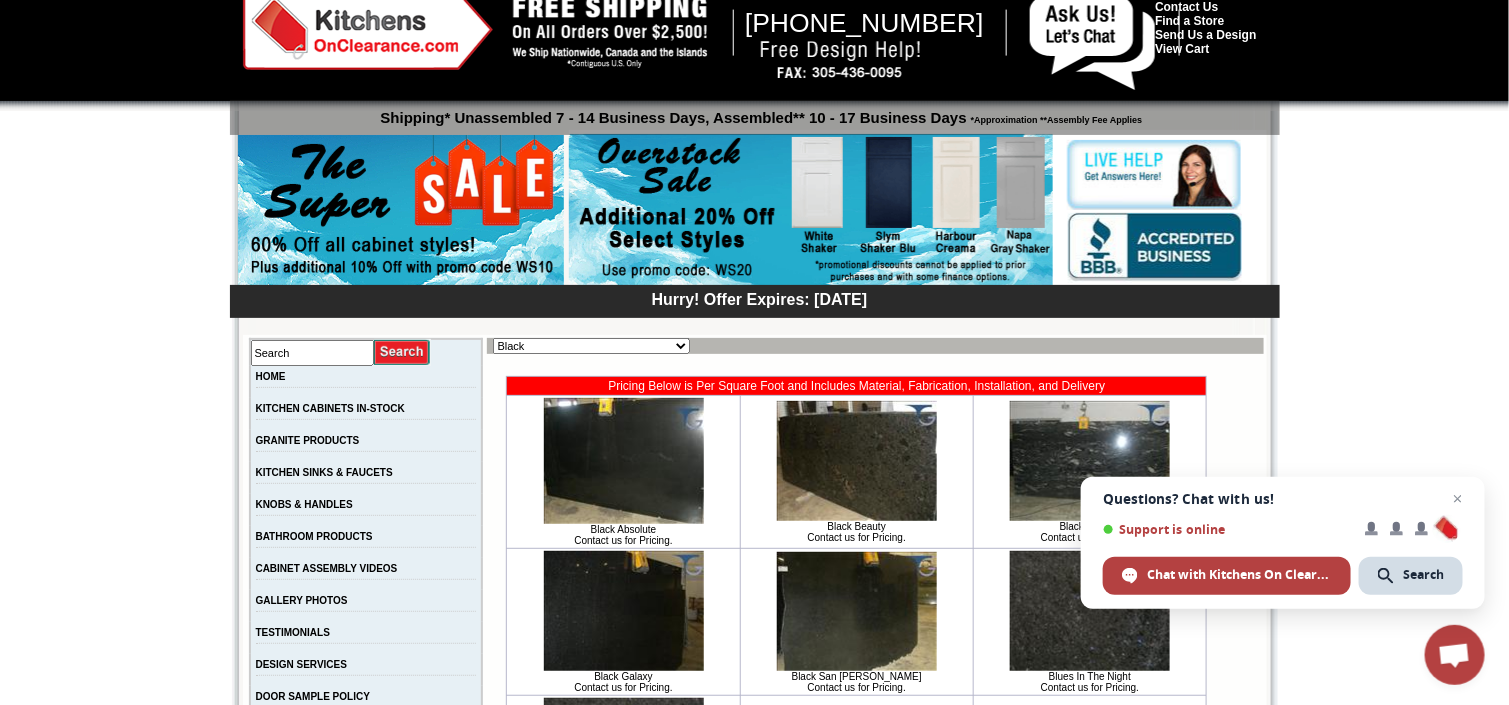scroll, scrollTop: 0, scrollLeft: 0, axis: both 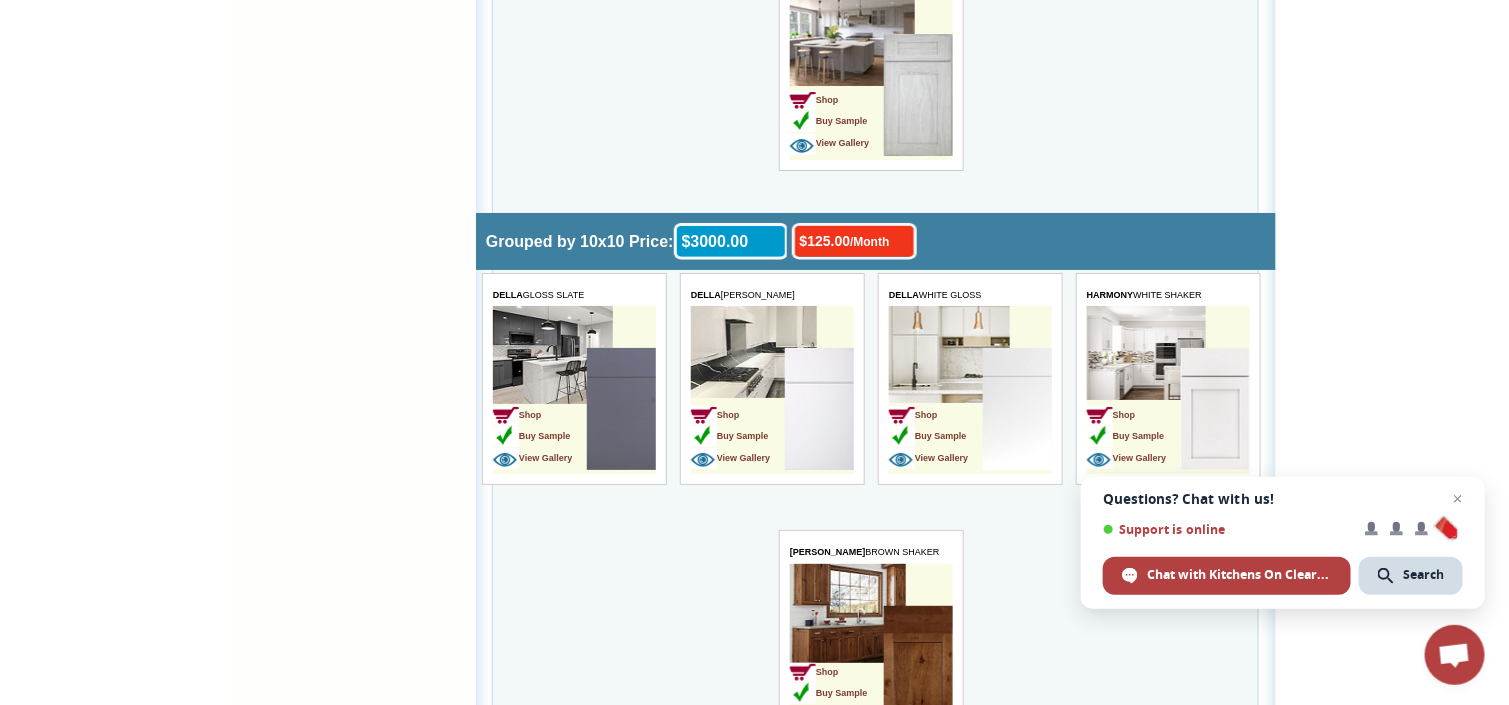 click at bounding box center [1016, 410] 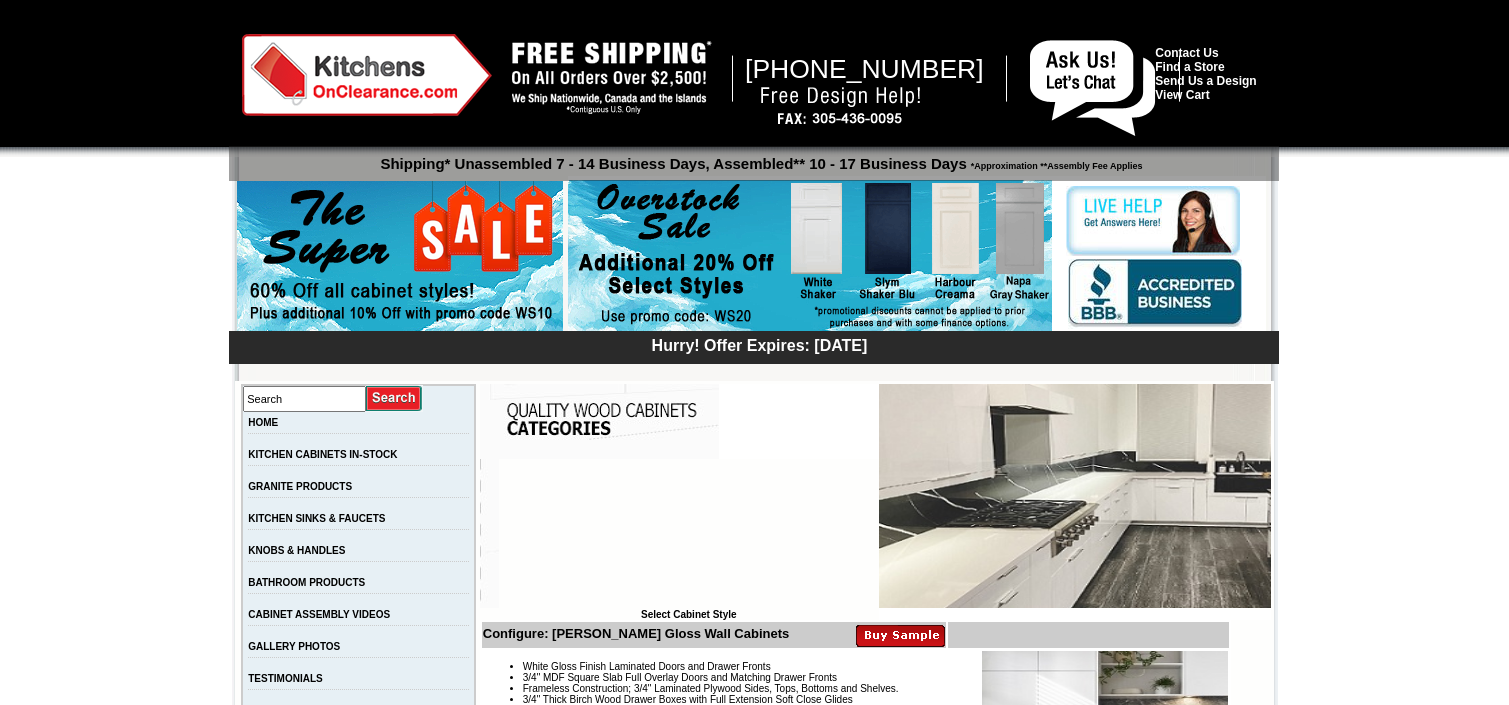 scroll, scrollTop: 0, scrollLeft: 0, axis: both 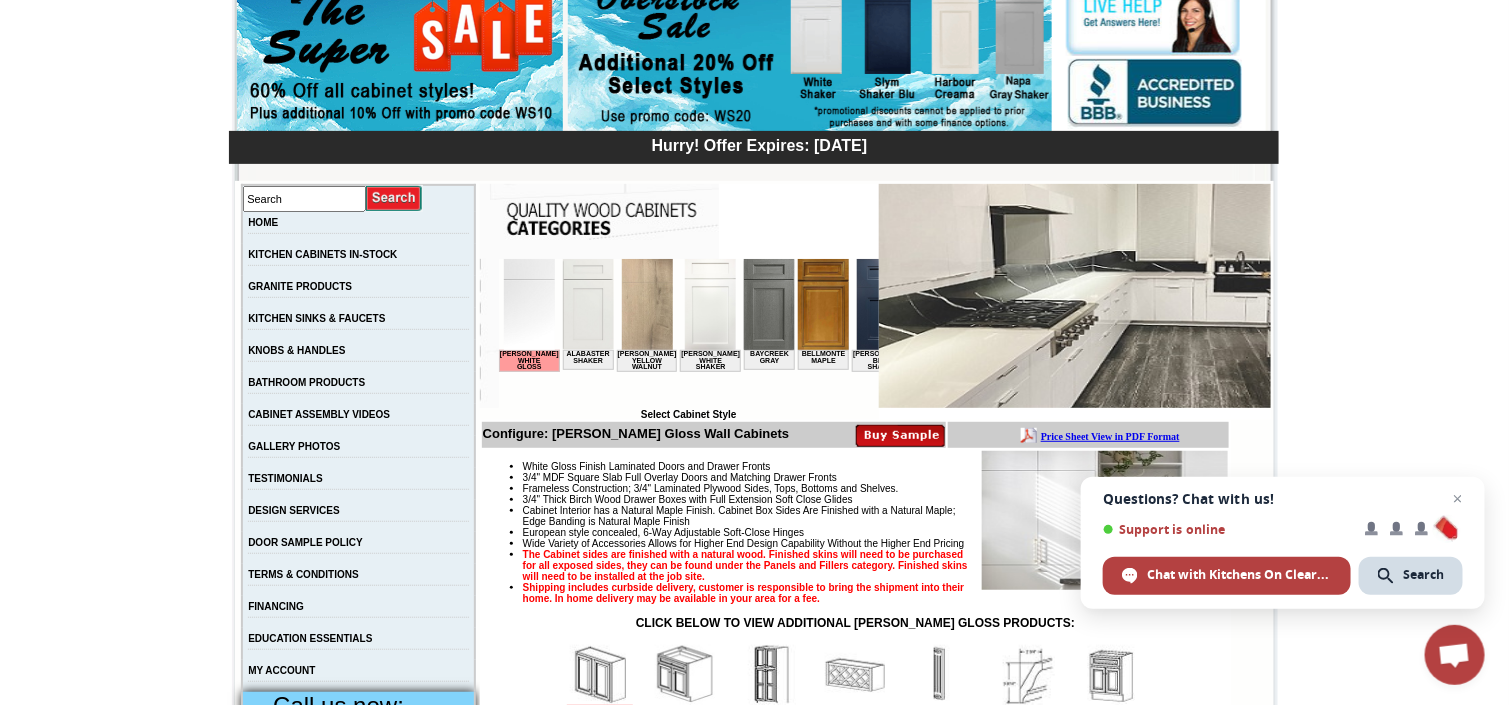 click at bounding box center [528, 303] 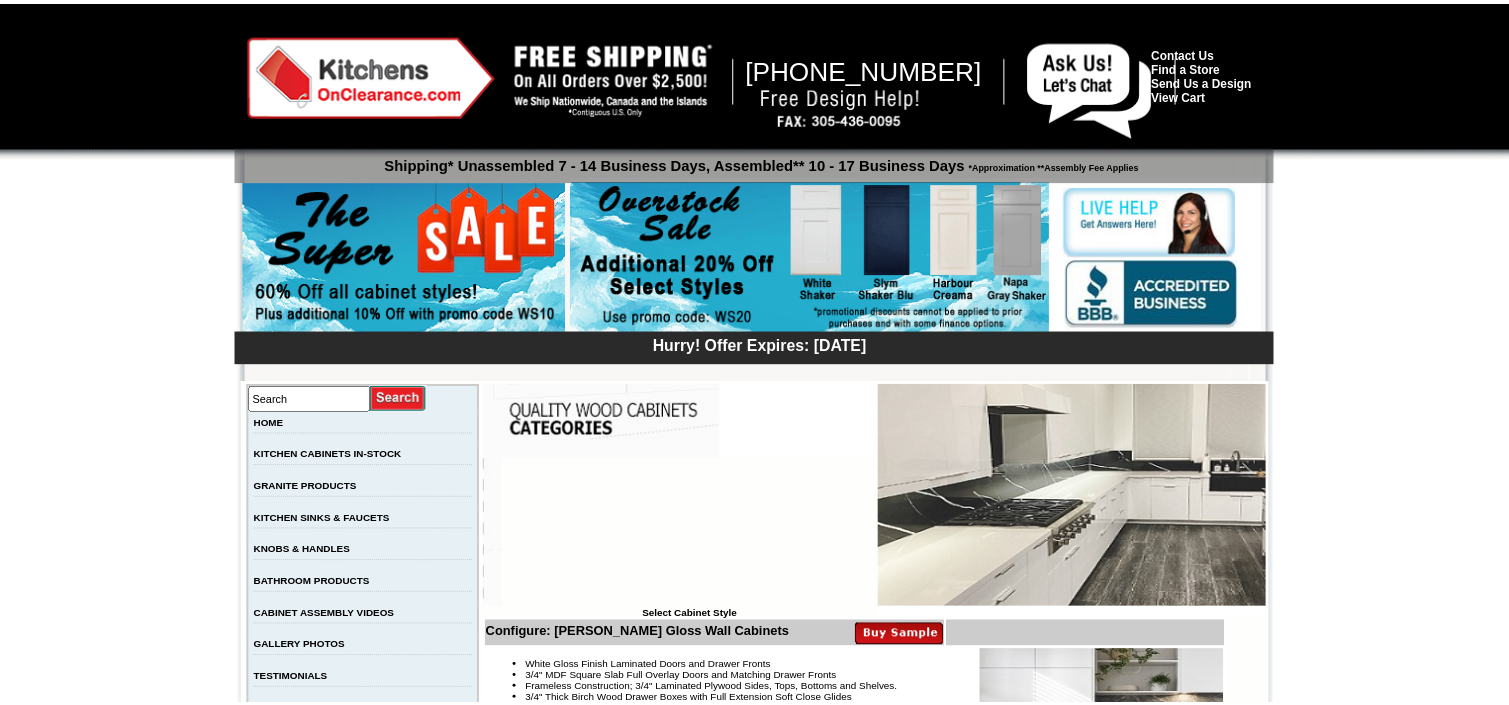 scroll, scrollTop: 0, scrollLeft: 0, axis: both 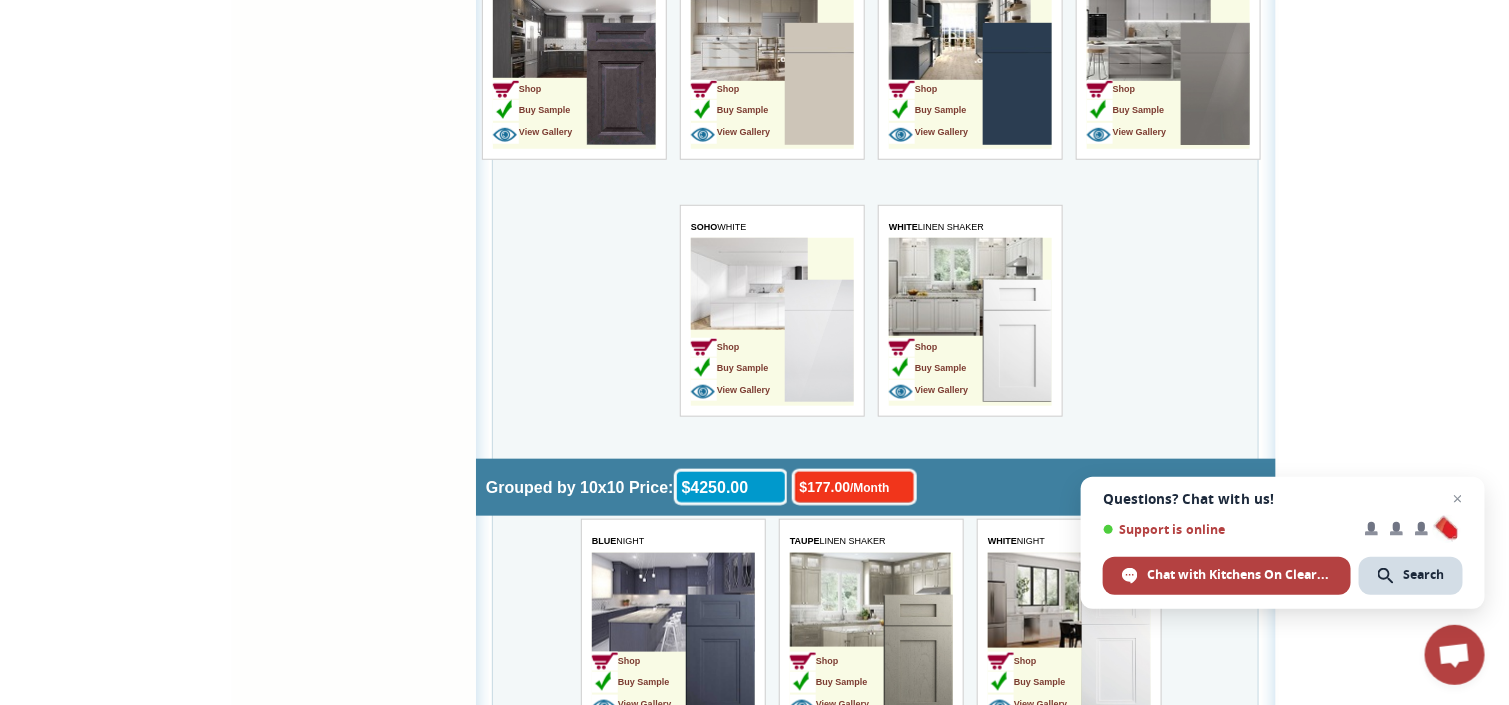 click on "Shop
Buy Sample
View Gallery" at bounding box center (737, 346) 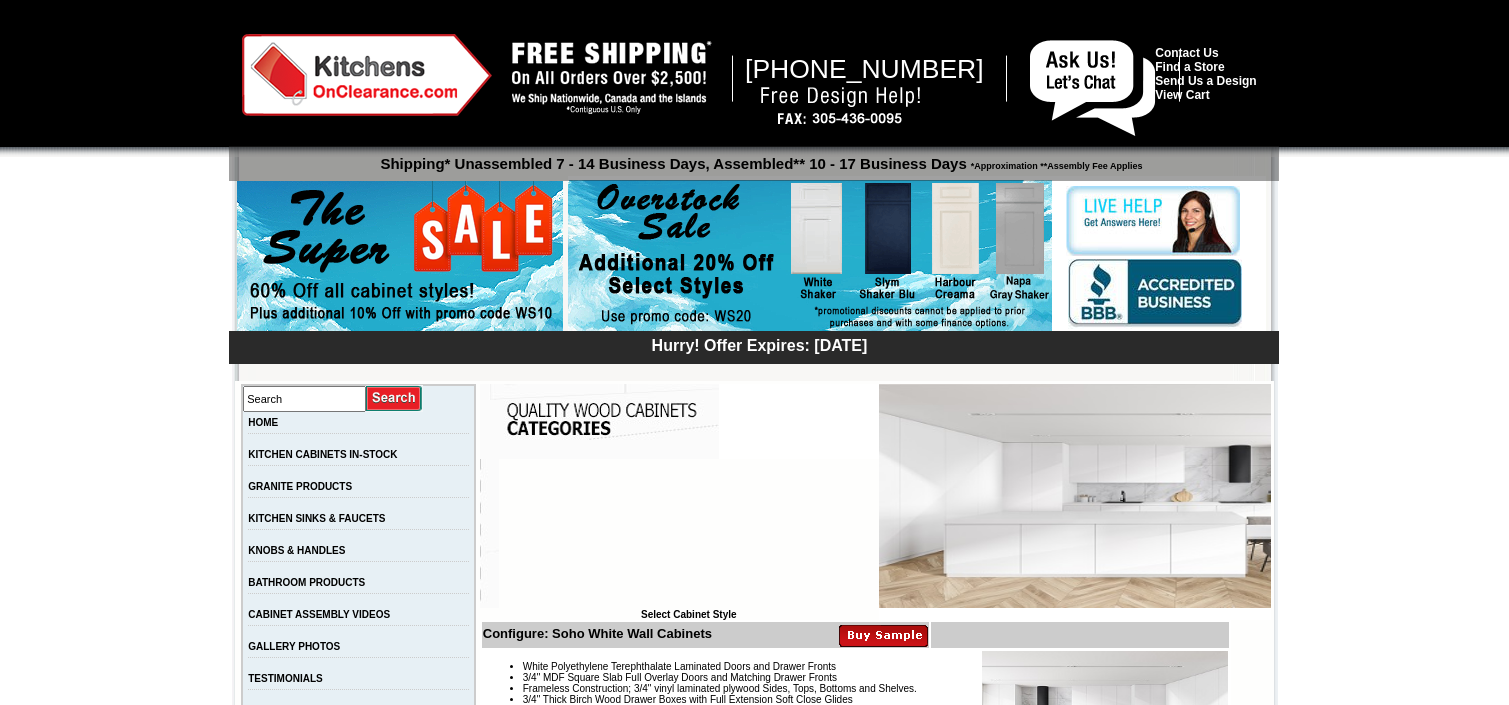 scroll, scrollTop: 0, scrollLeft: 0, axis: both 